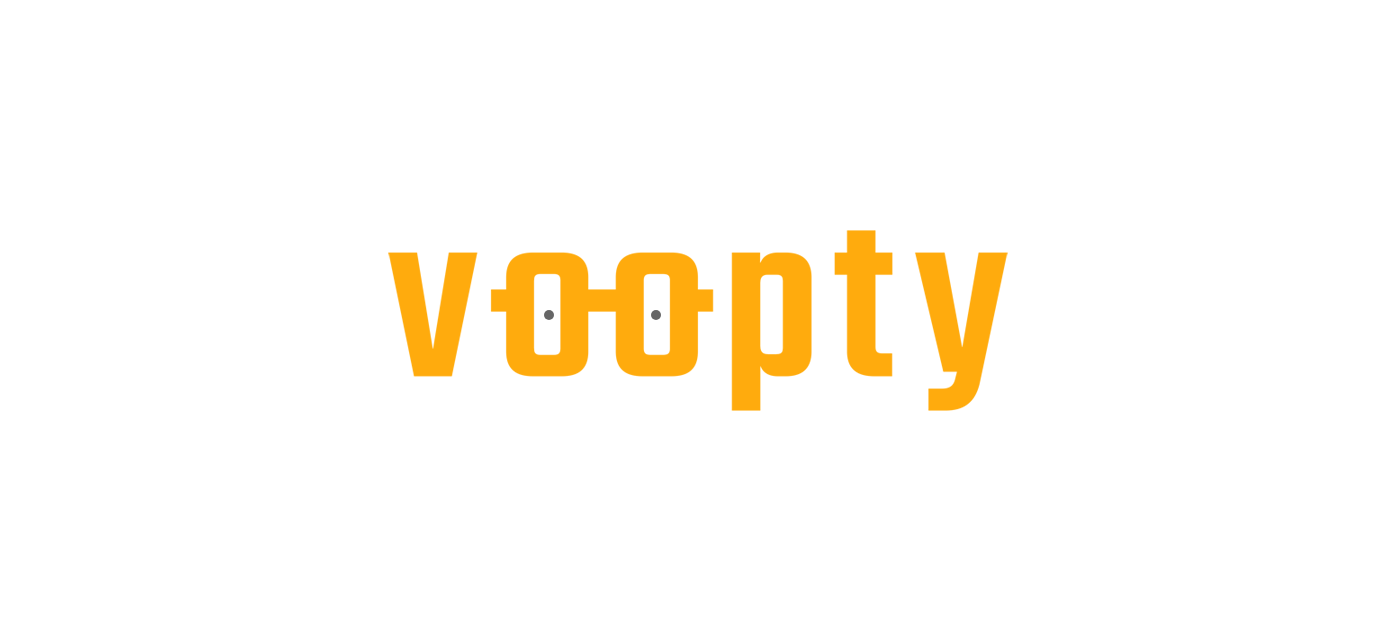 scroll, scrollTop: 0, scrollLeft: 0, axis: both 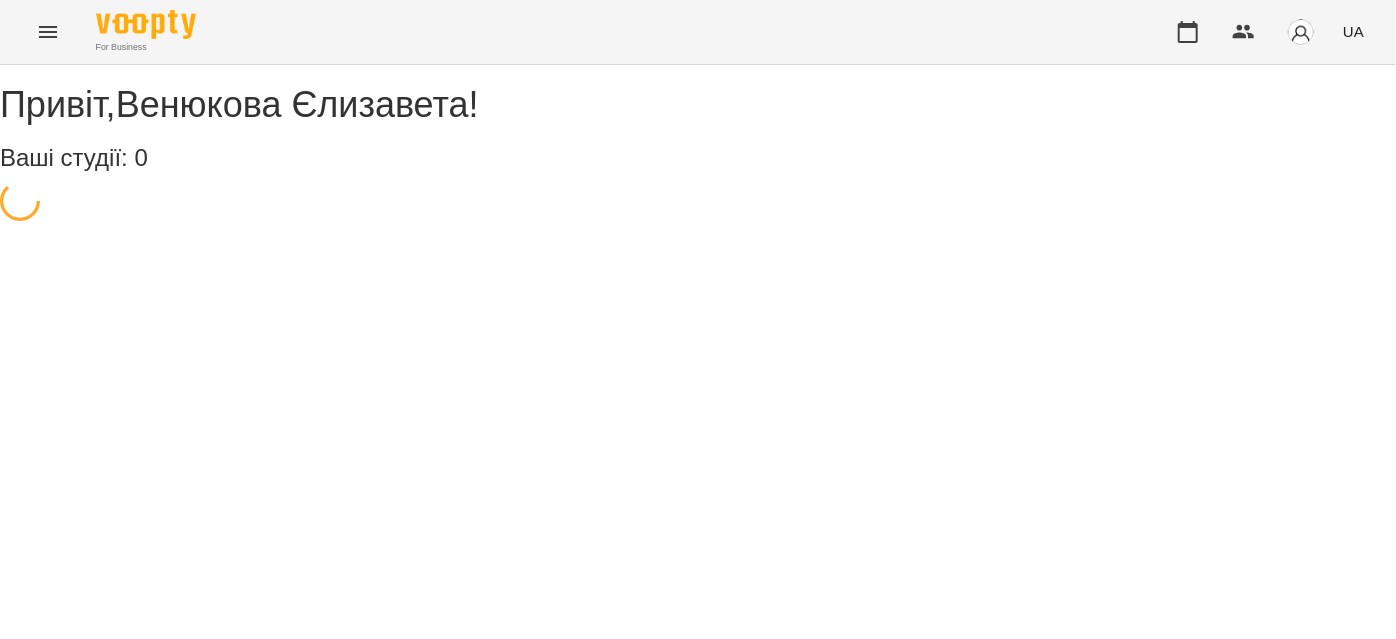 click at bounding box center [48, 32] 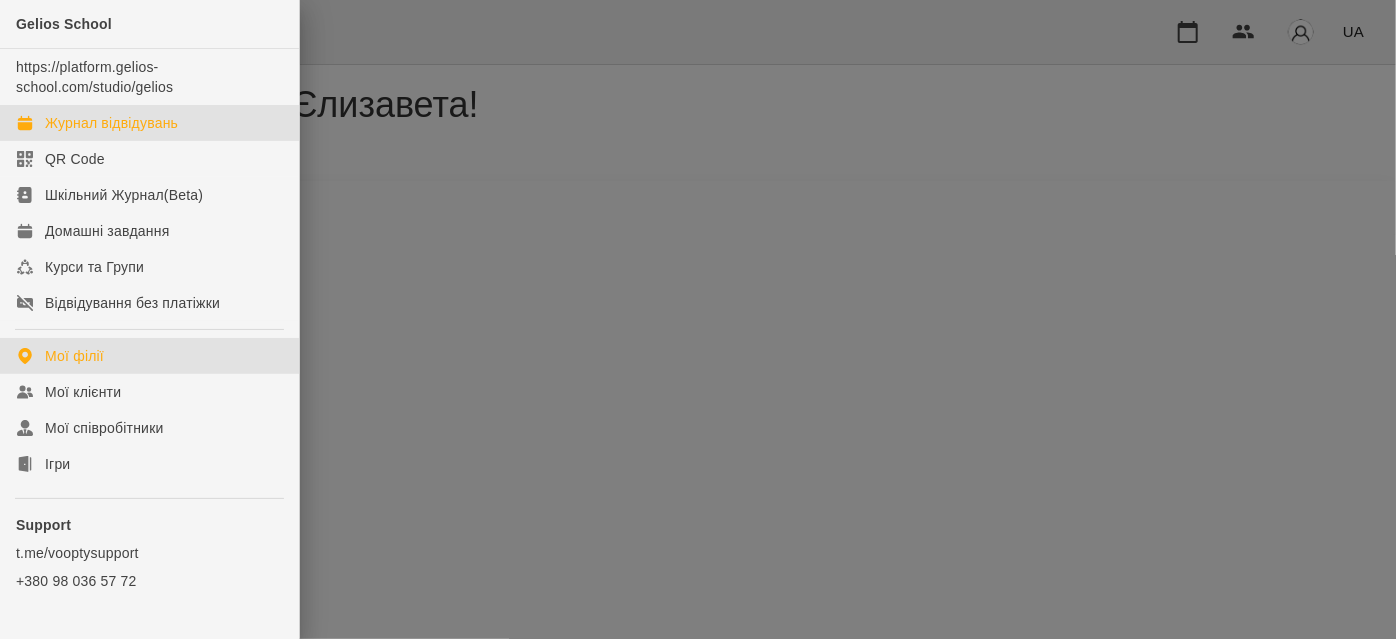 click on "Журнал відвідувань" at bounding box center [149, 123] 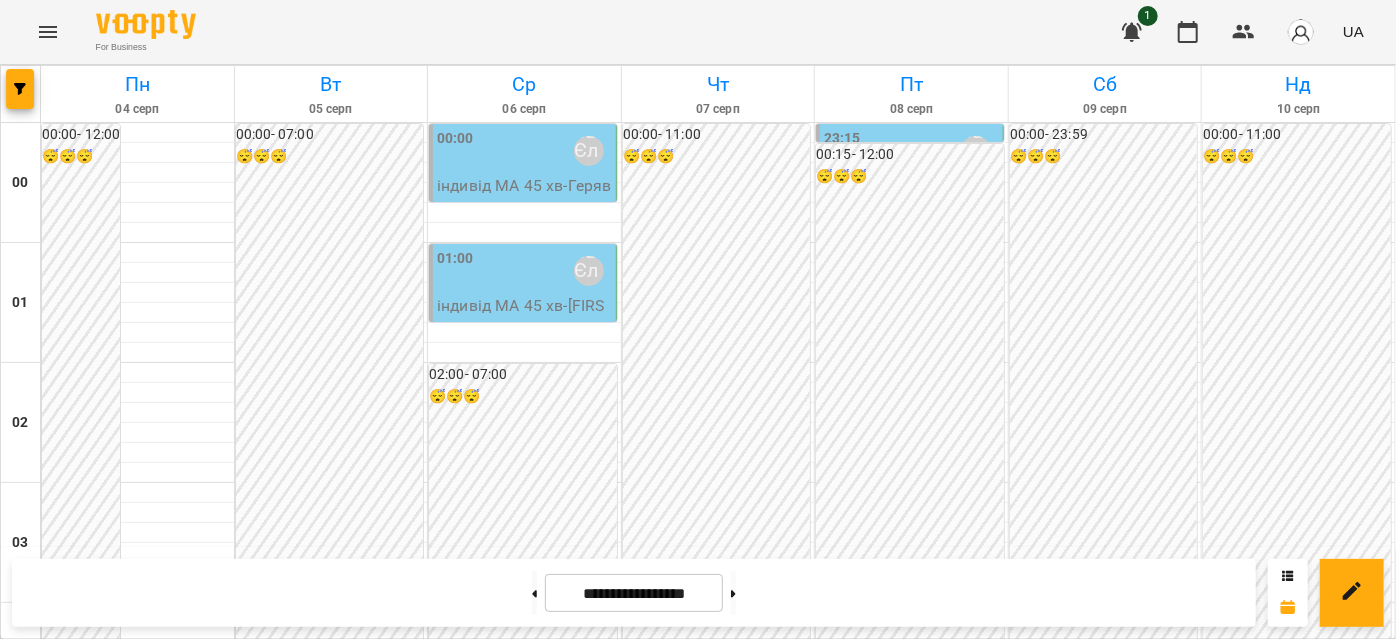 scroll, scrollTop: 2181, scrollLeft: 0, axis: vertical 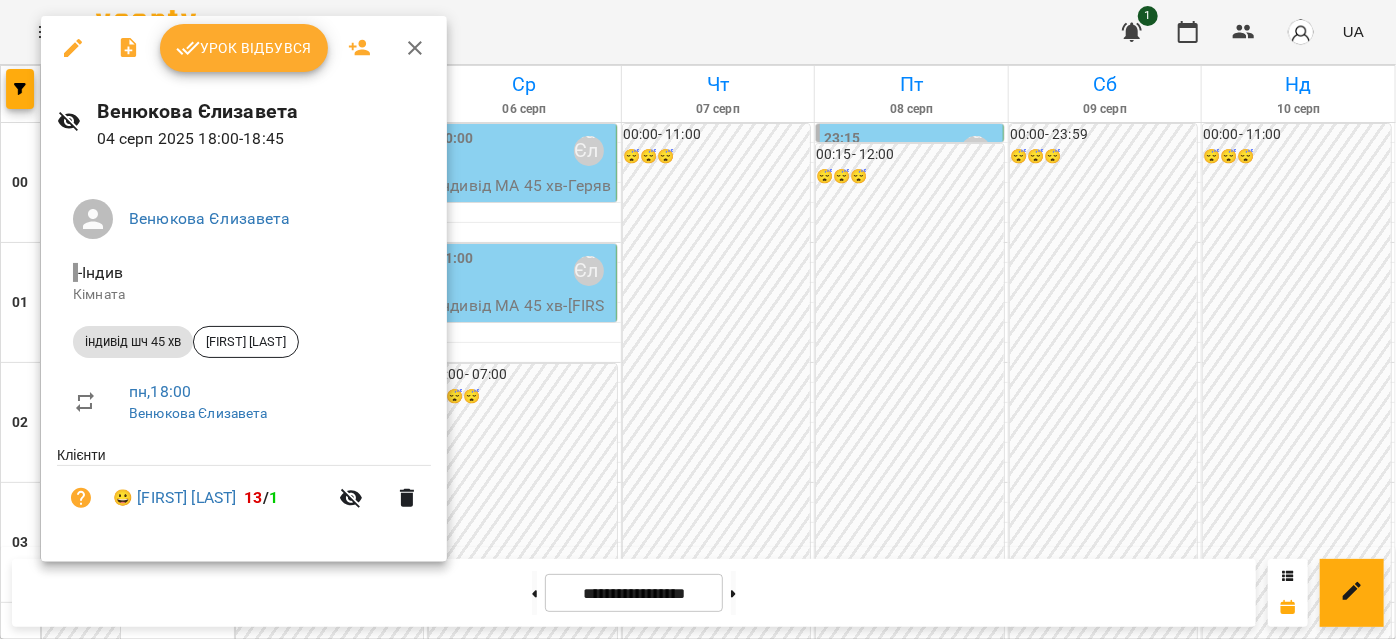 click on "Урок відбувся" at bounding box center [244, 48] 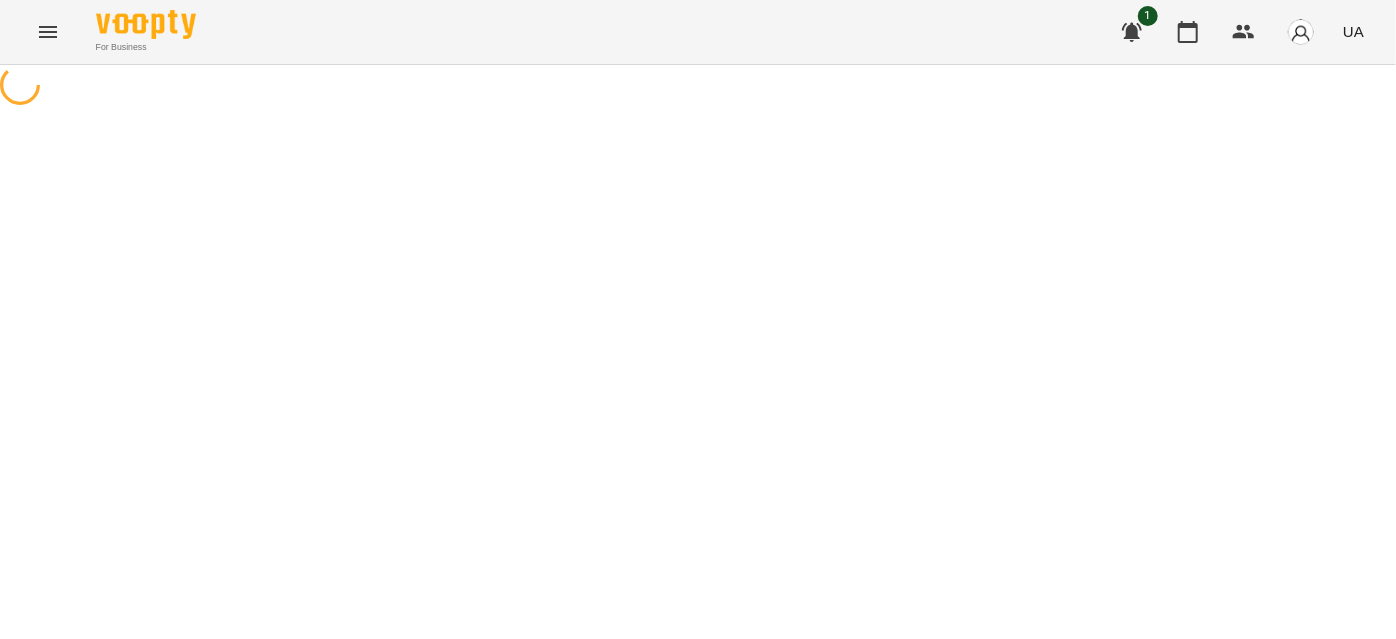 click 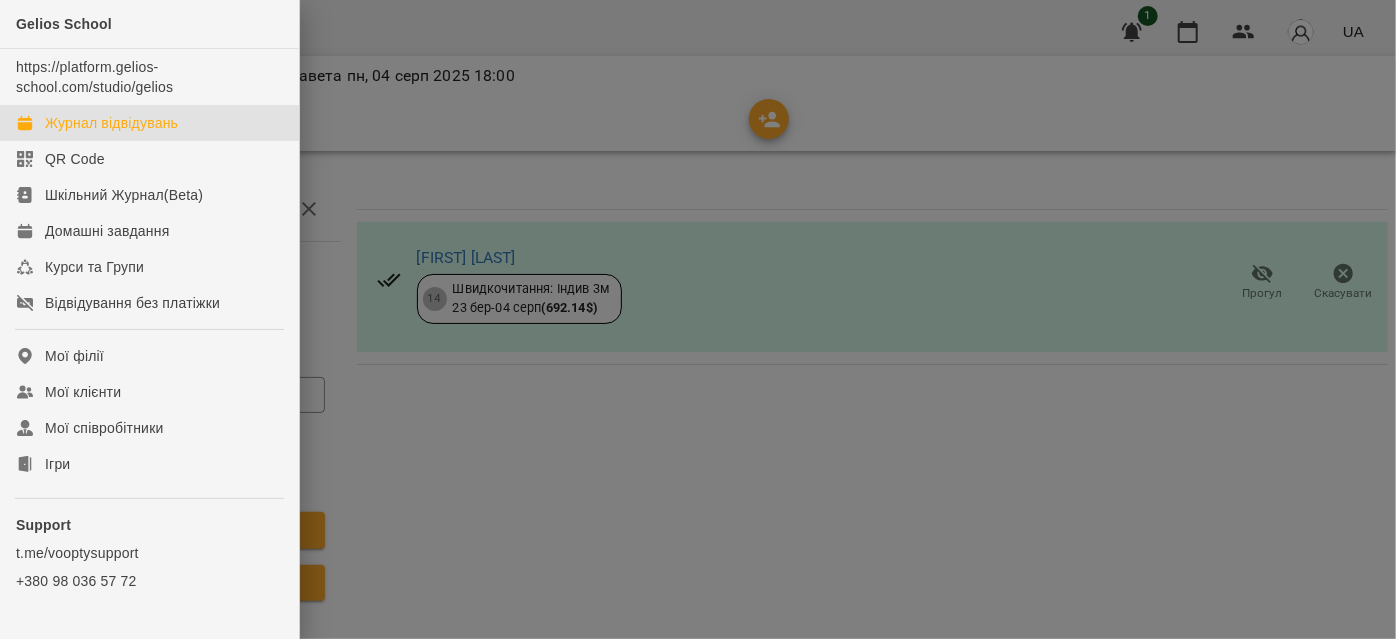 click on "Журнал відвідувань" at bounding box center (111, 123) 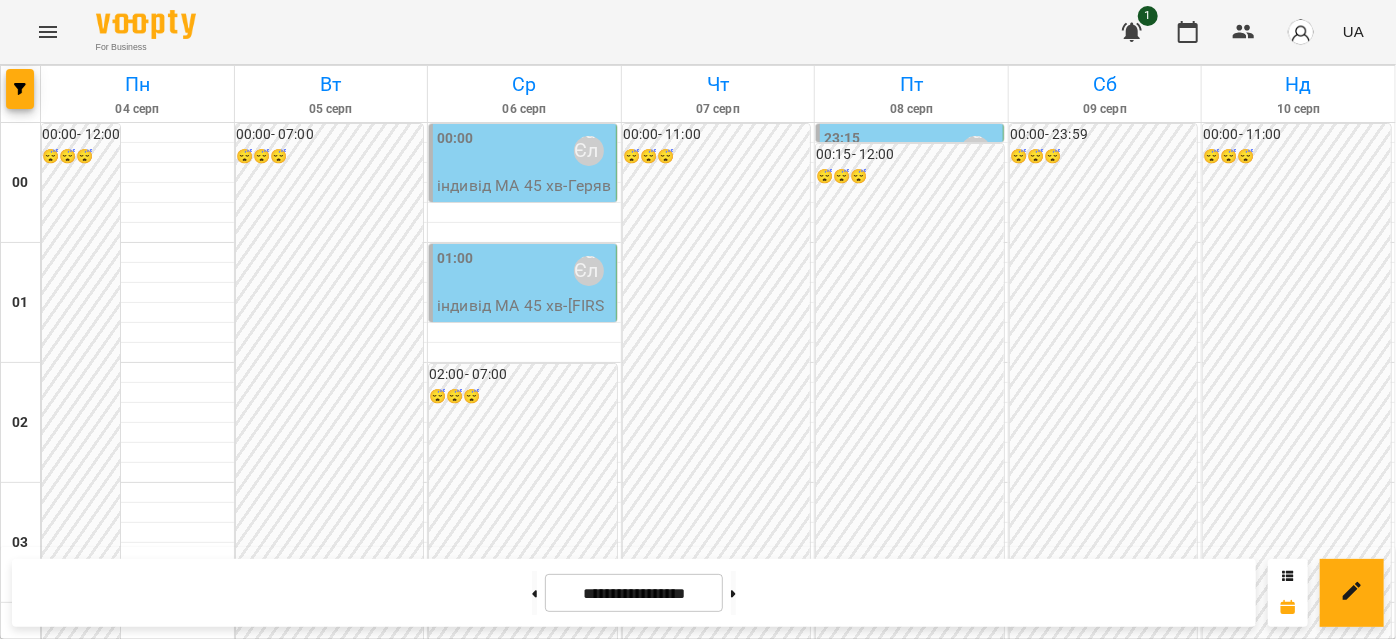 scroll, scrollTop: 1998, scrollLeft: 0, axis: vertical 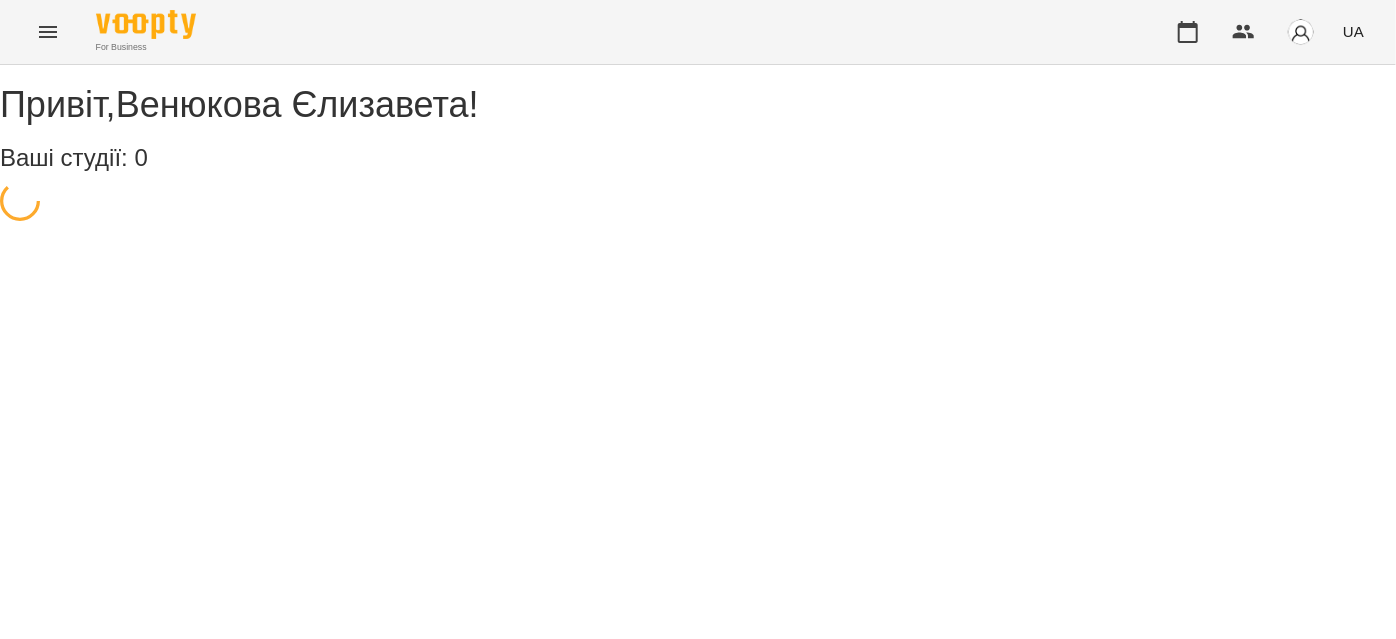 click 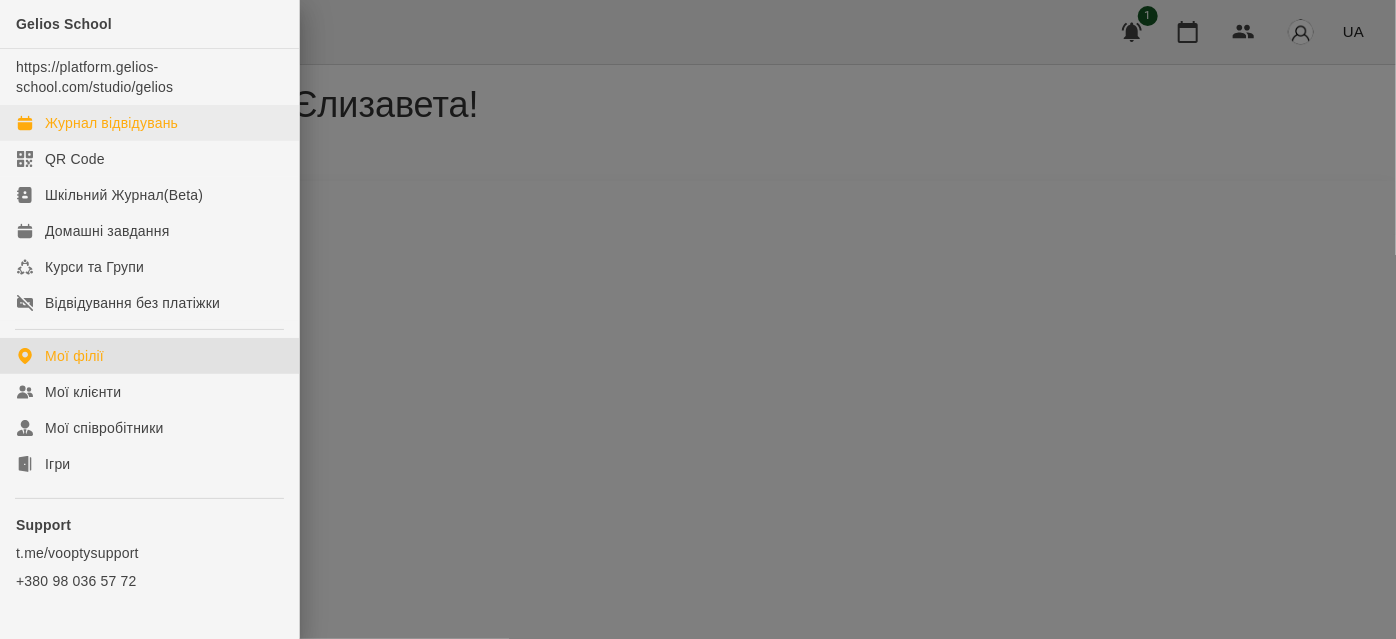 drag, startPoint x: 72, startPoint y: 101, endPoint x: 72, endPoint y: 115, distance: 14 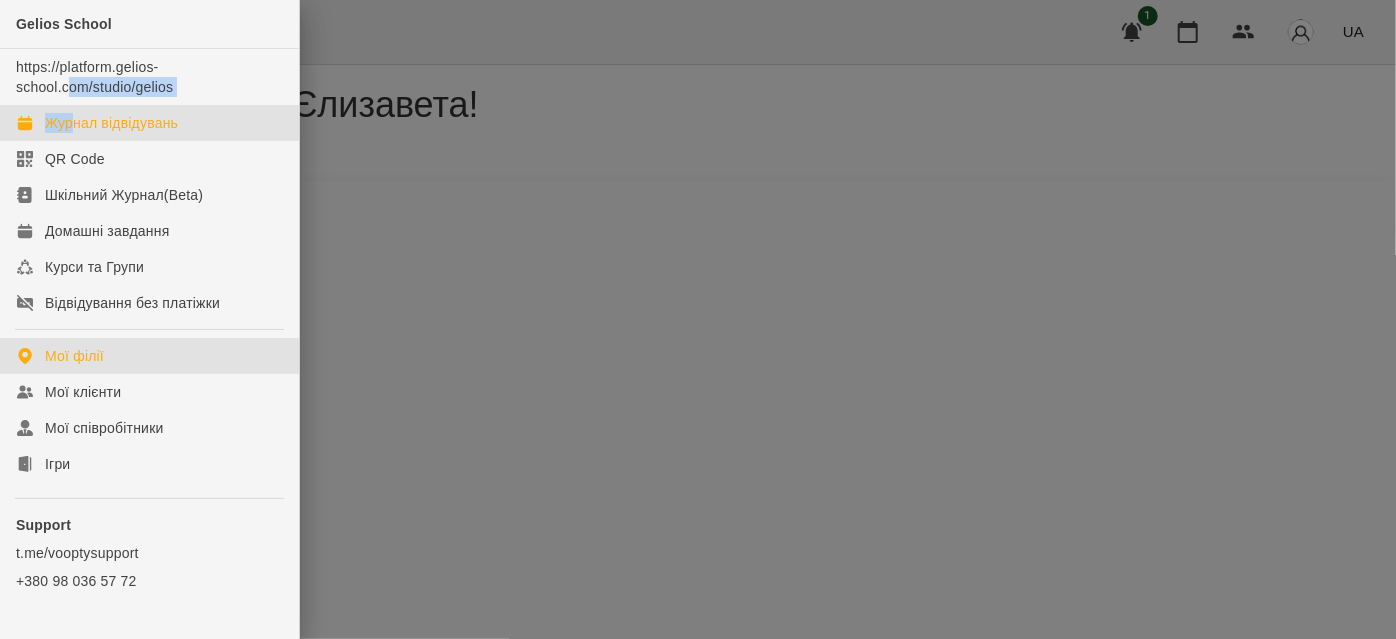 click on "Журнал відвідувань" at bounding box center (111, 123) 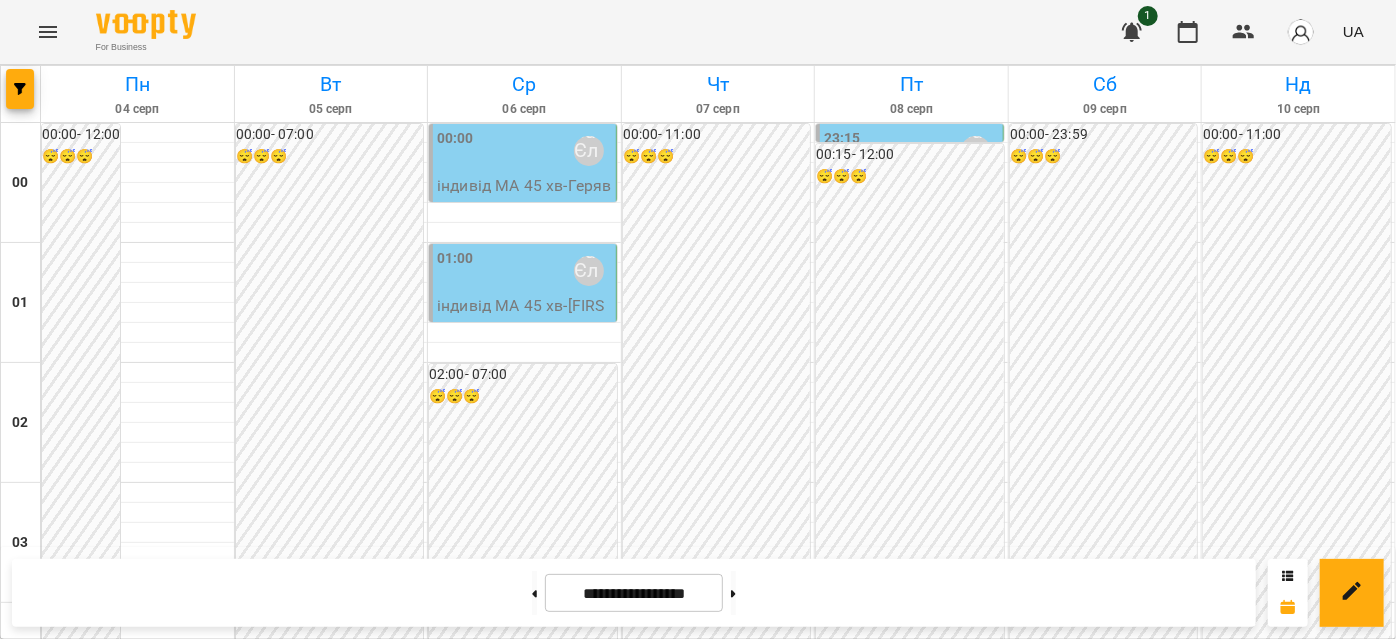 scroll, scrollTop: 2089, scrollLeft: 0, axis: vertical 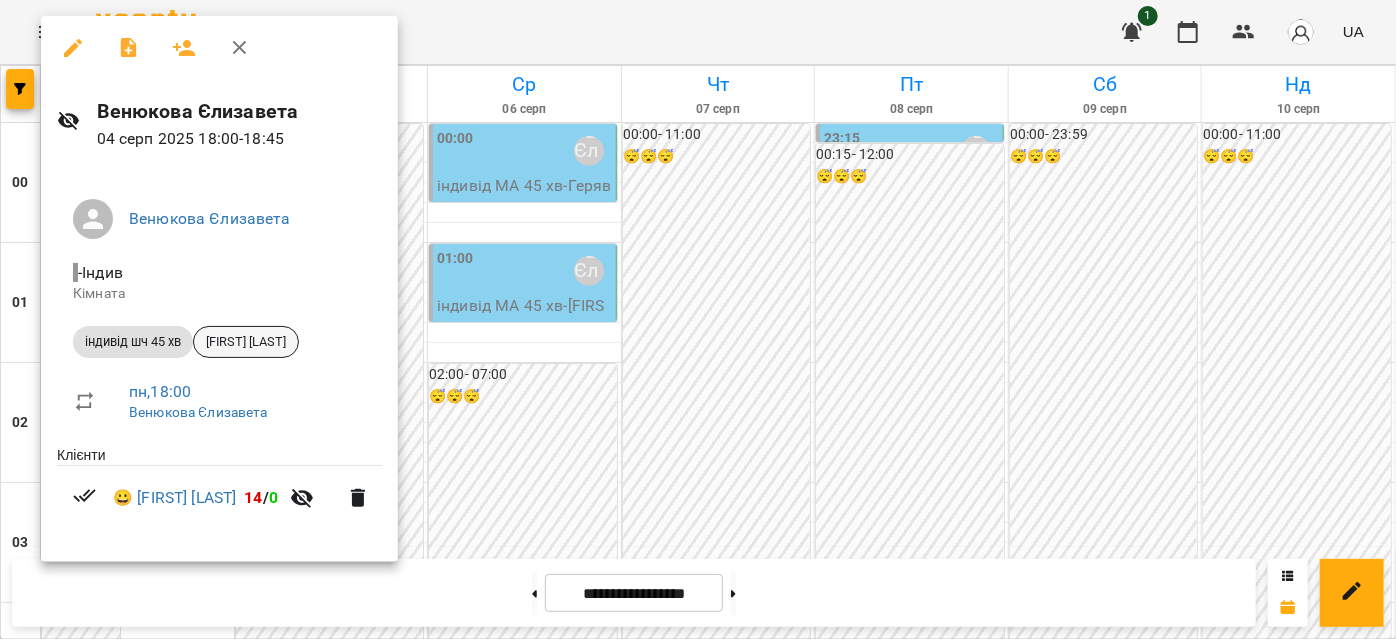 click on "[FIRST] [LAST]" at bounding box center [246, 342] 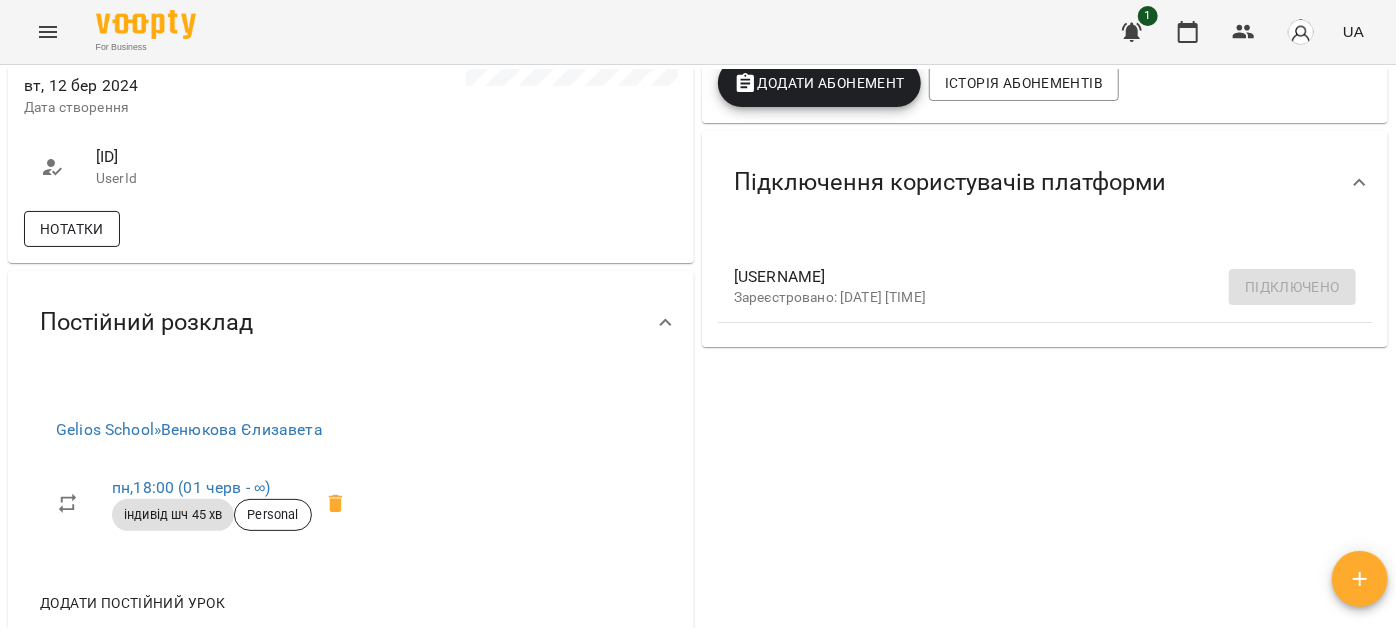 click on "Нотатки" at bounding box center (72, 229) 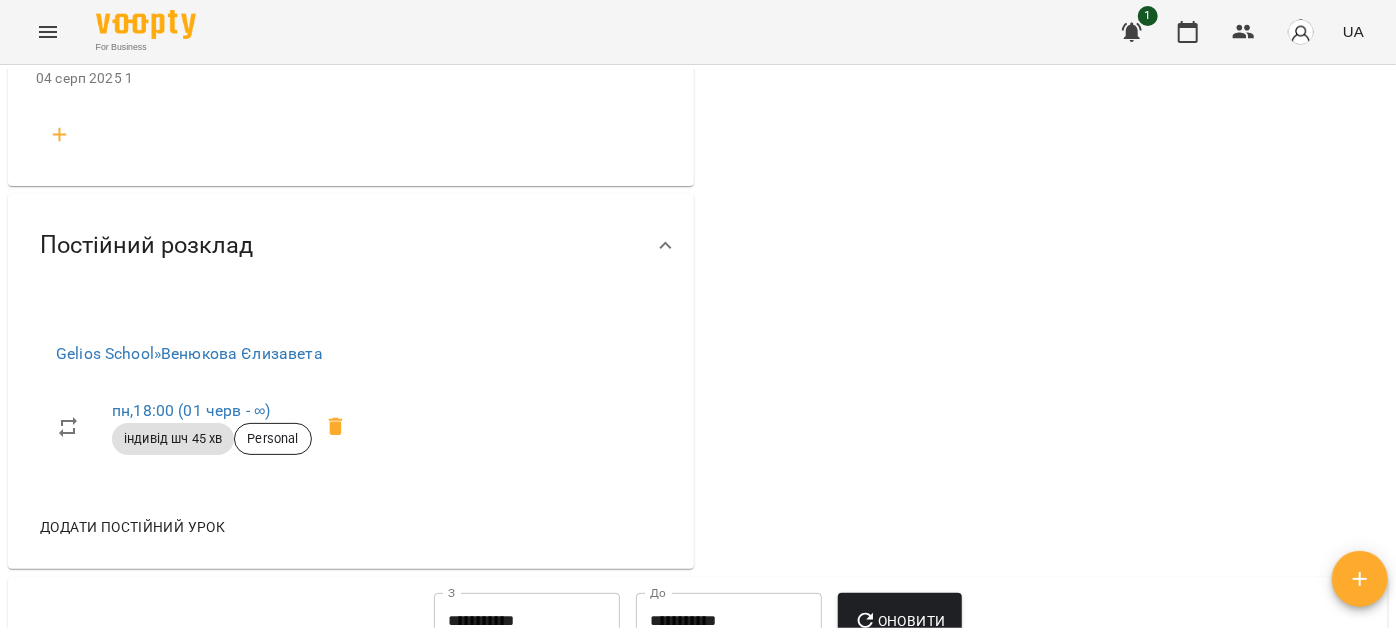scroll, scrollTop: 3454, scrollLeft: 0, axis: vertical 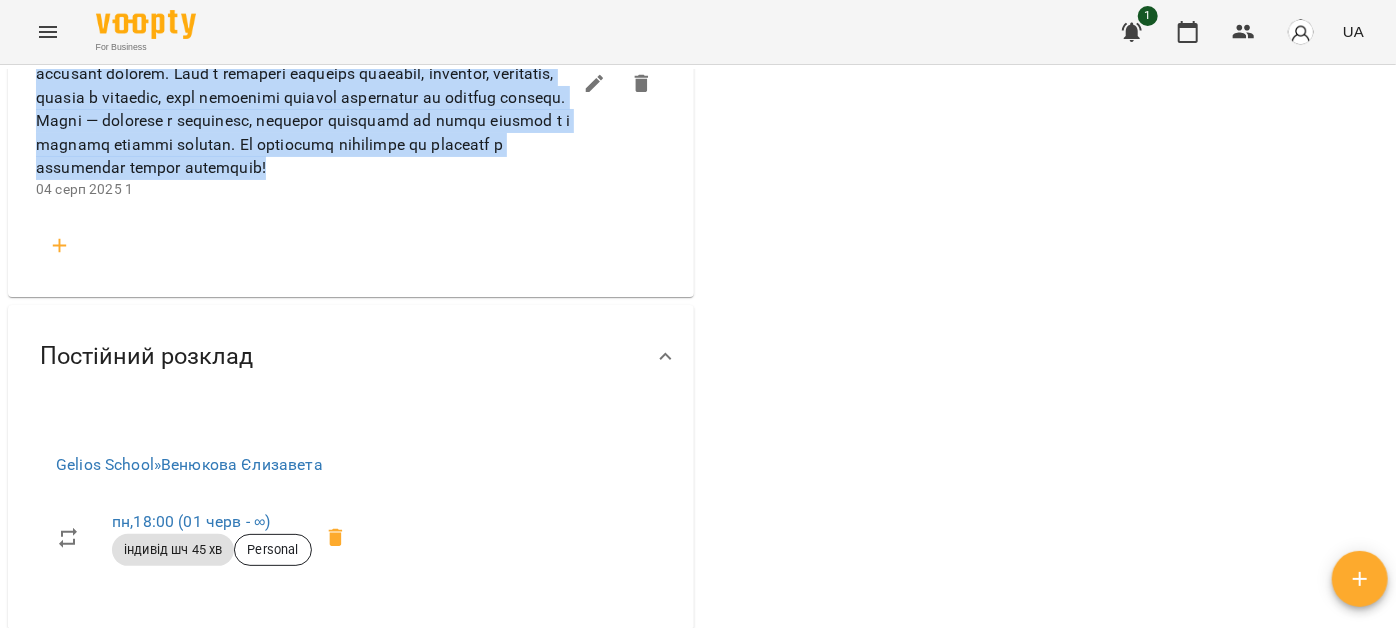 drag, startPoint x: 42, startPoint y: 141, endPoint x: 278, endPoint y: 356, distance: 319.25067 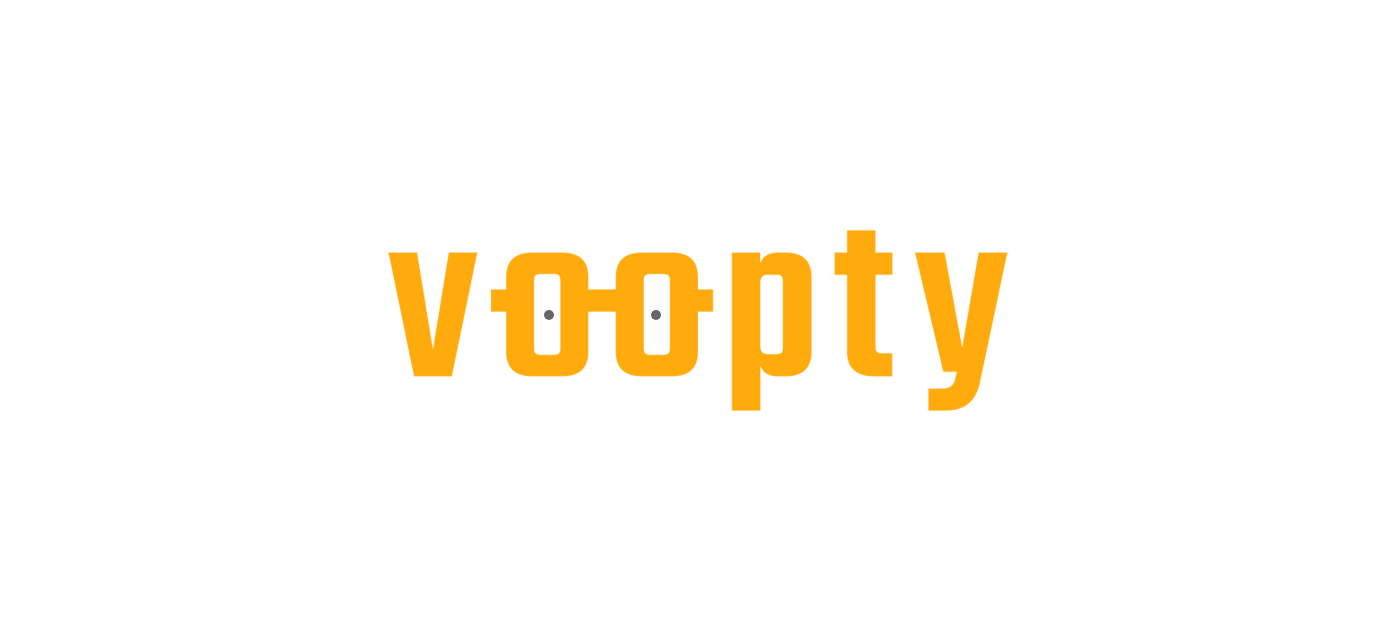 scroll, scrollTop: 0, scrollLeft: 0, axis: both 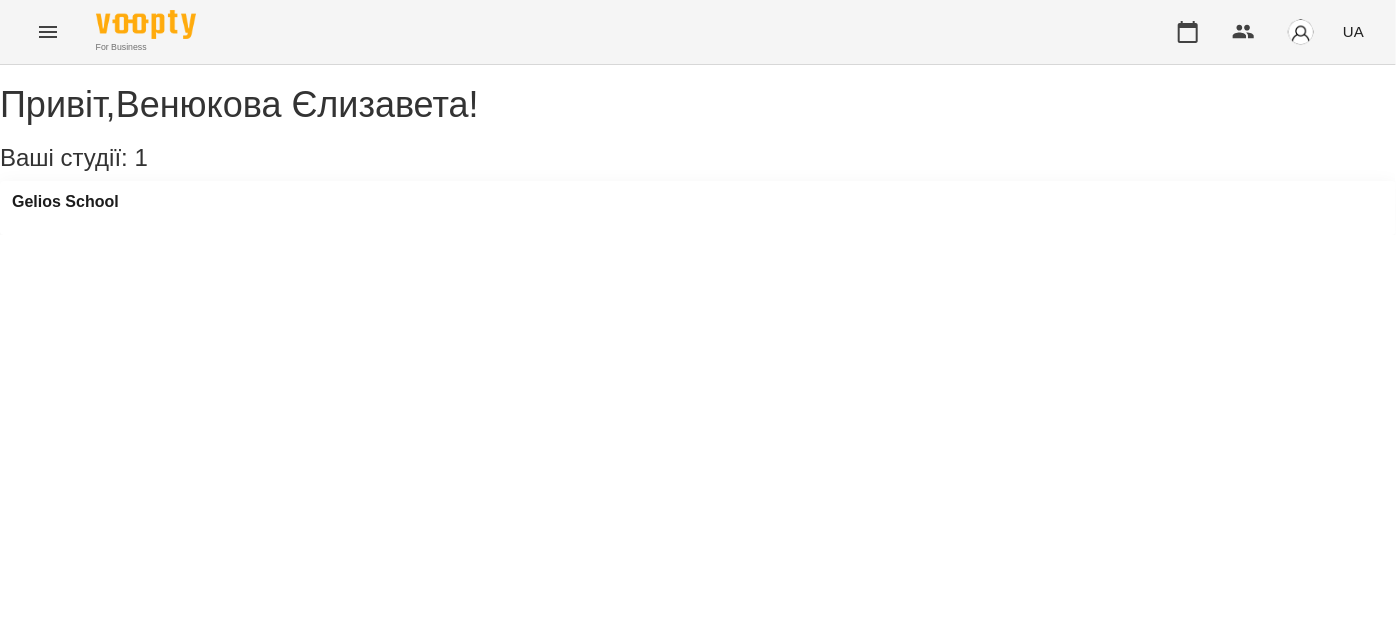 click on "For Business UA" at bounding box center [698, 32] 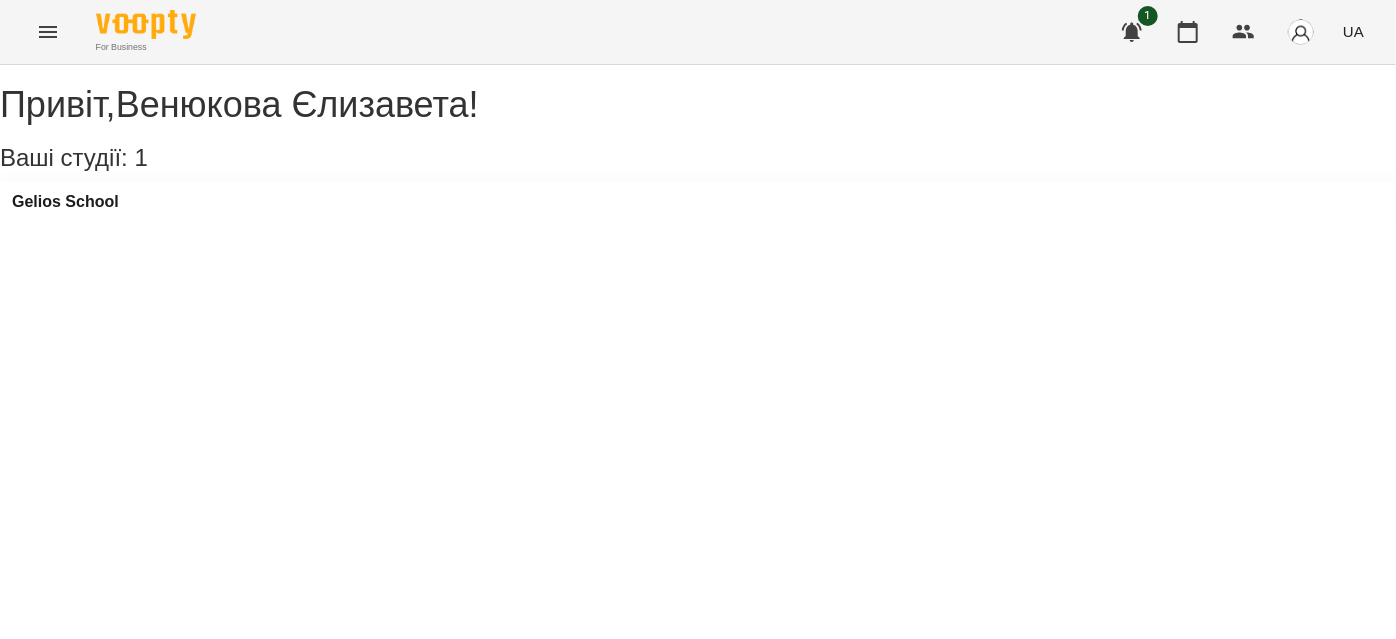 click 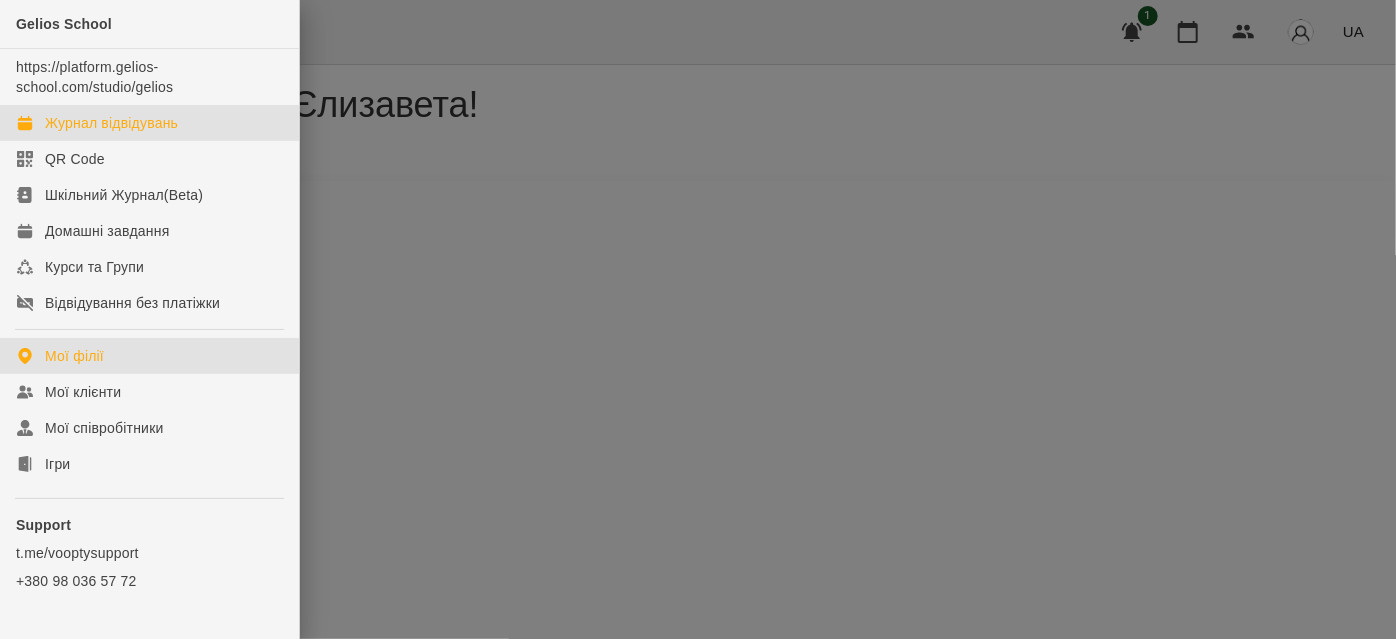 click on "Журнал відвідувань" at bounding box center (111, 123) 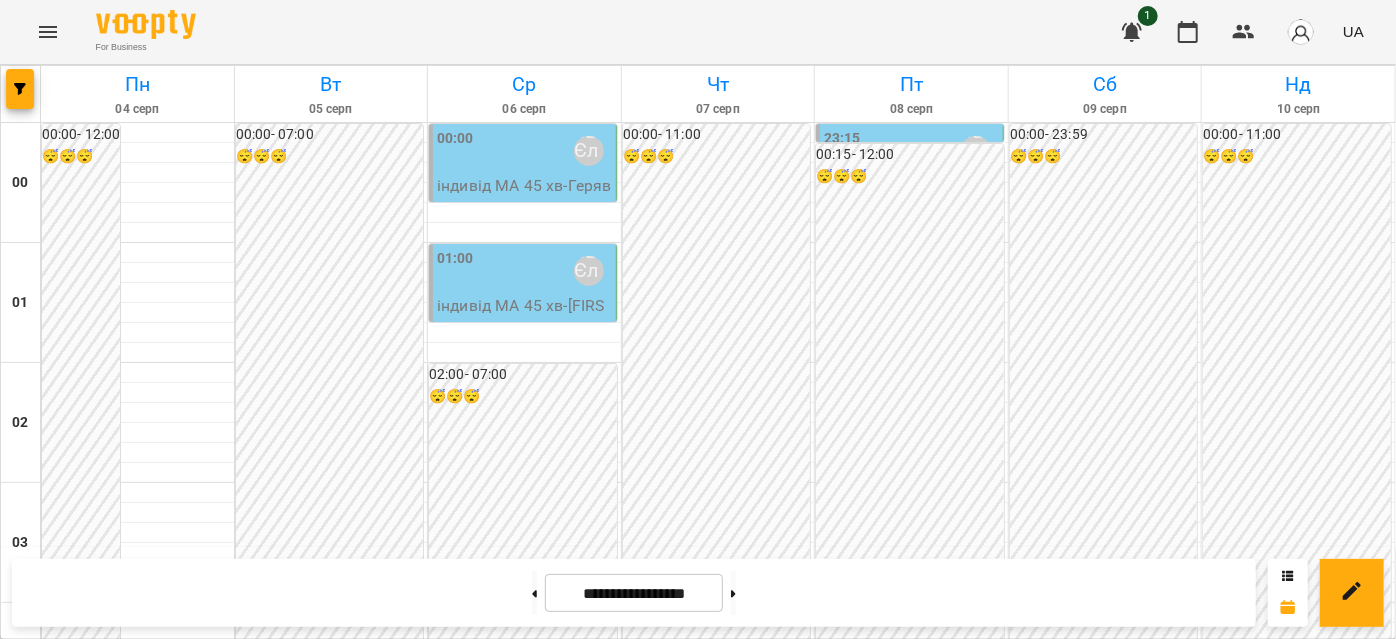 scroll, scrollTop: 2180, scrollLeft: 0, axis: vertical 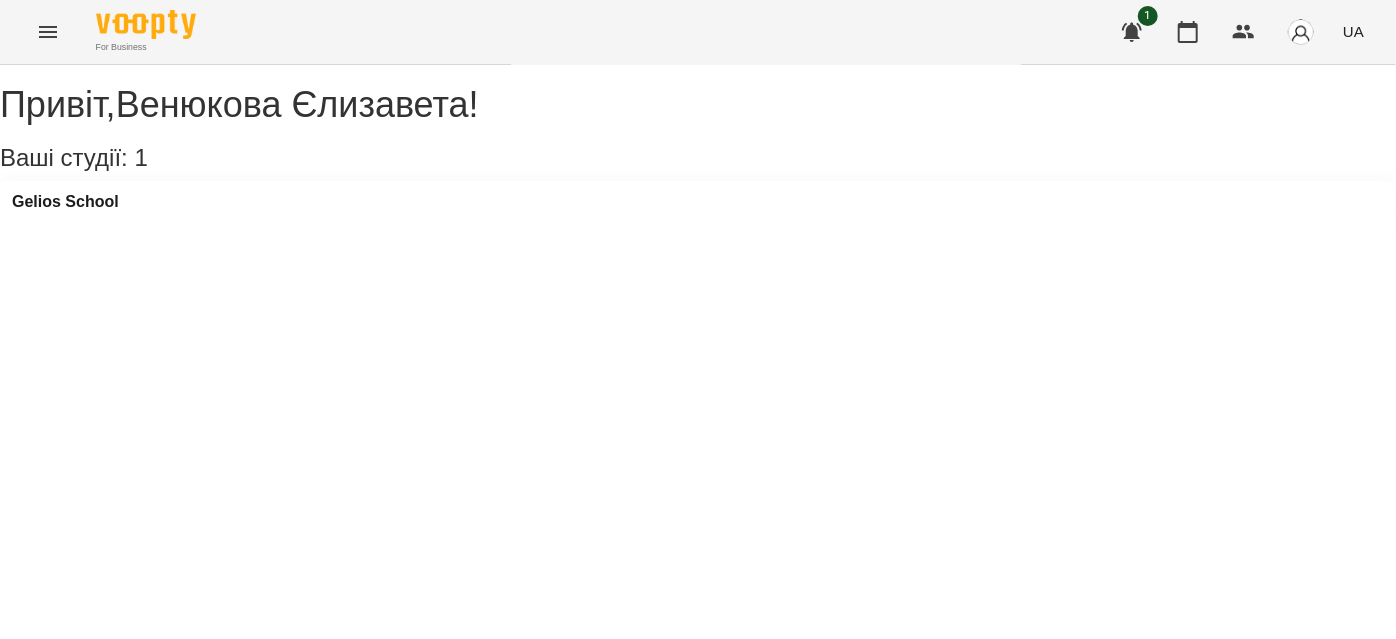 click 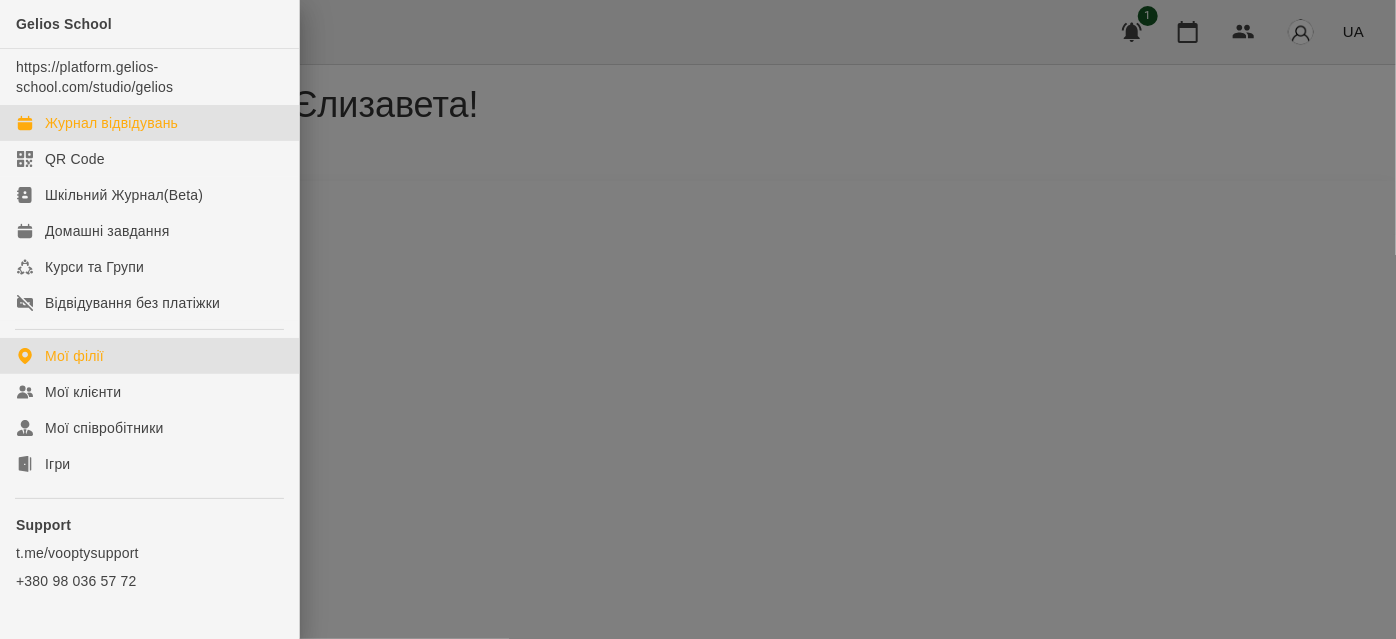 click on "Журнал відвідувань" at bounding box center [111, 123] 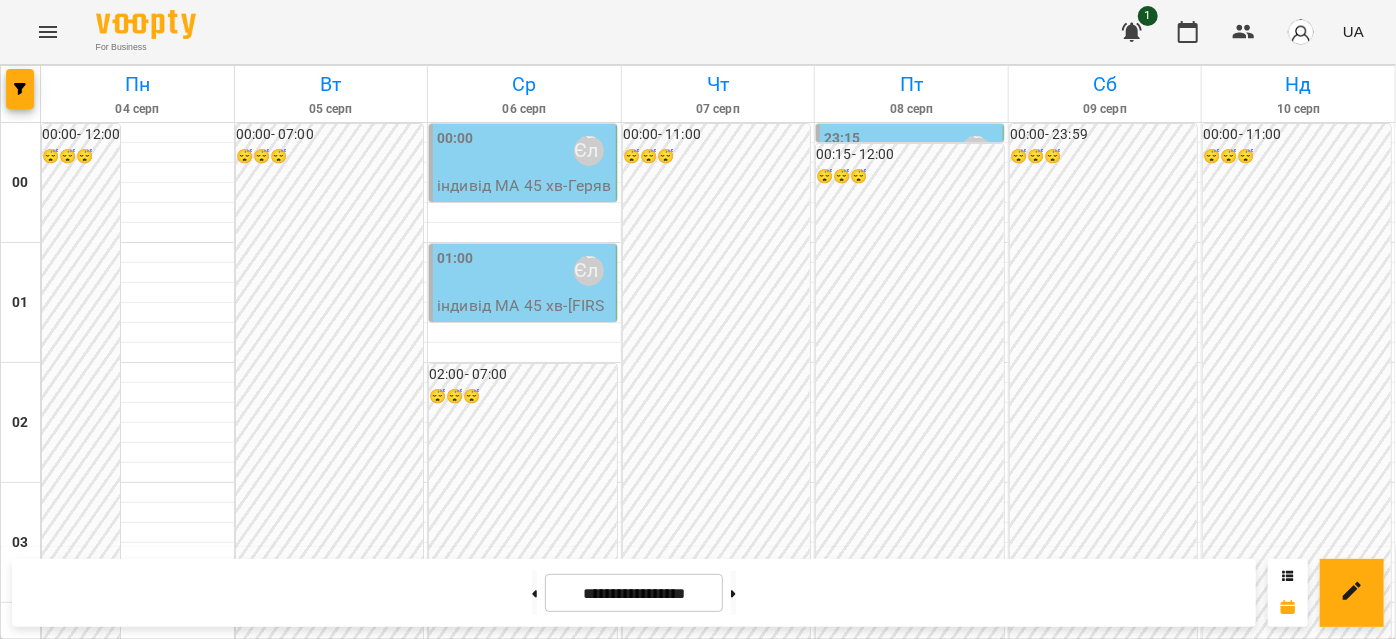scroll, scrollTop: 2272, scrollLeft: 0, axis: vertical 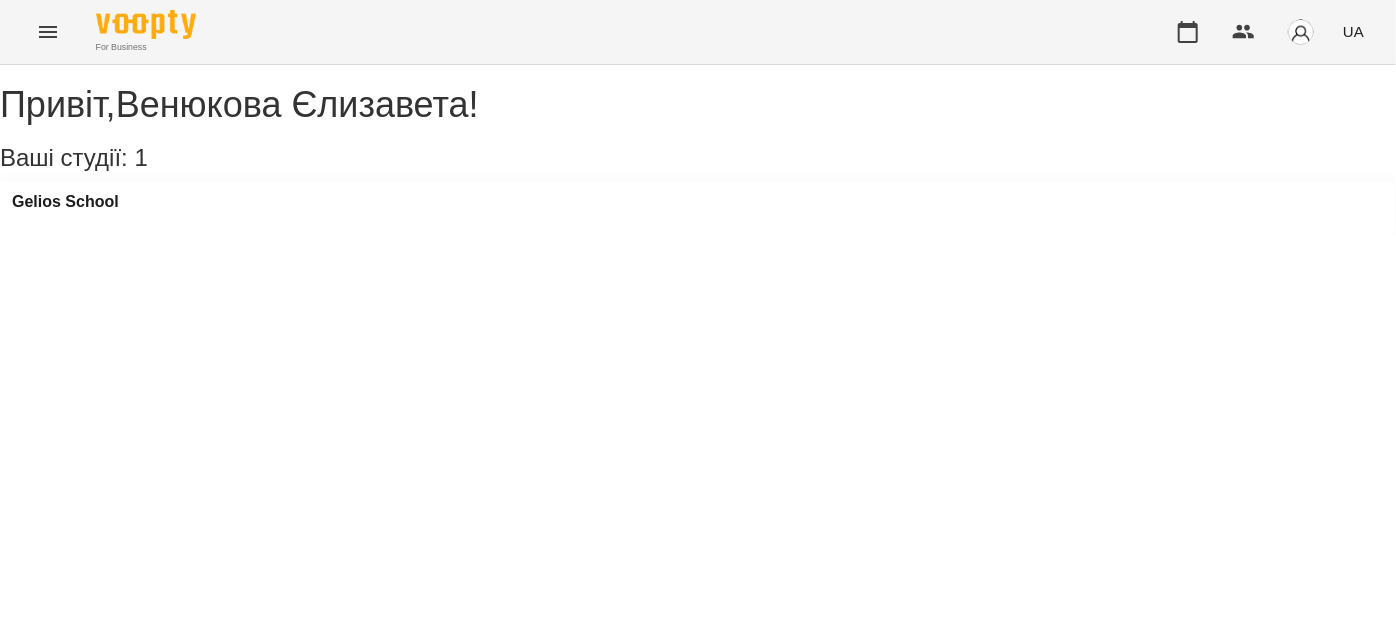 click at bounding box center (48, 32) 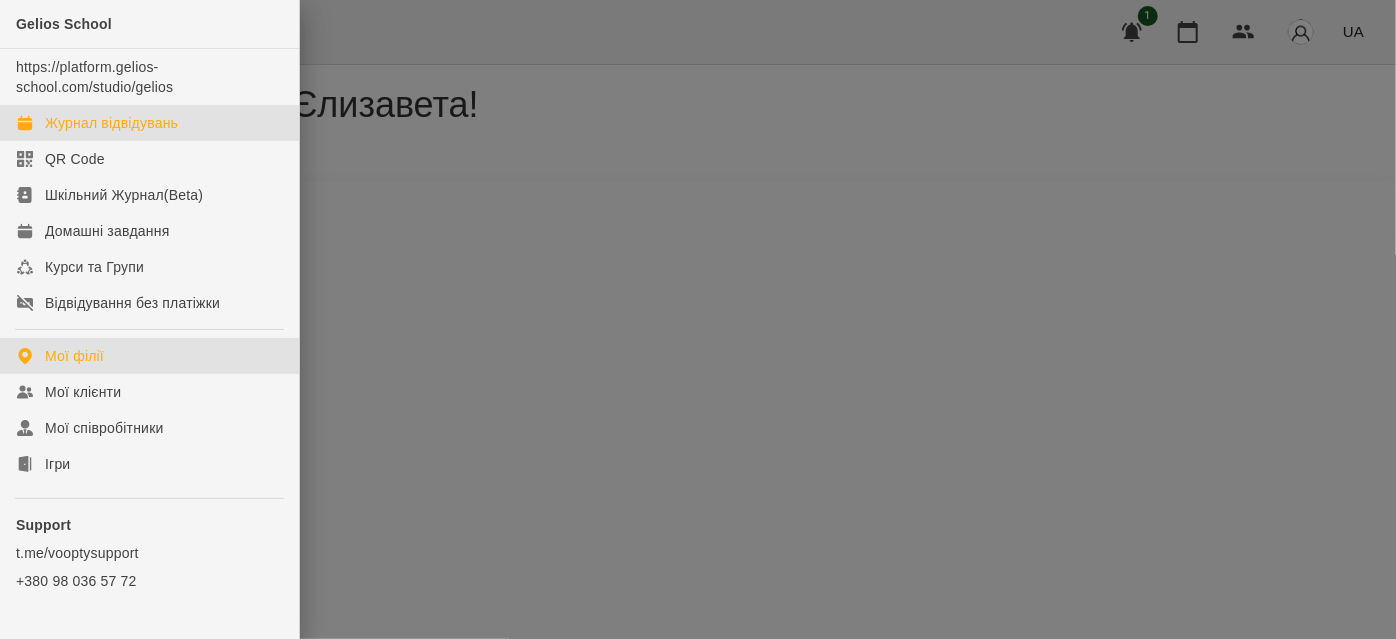 click on "Журнал відвідувань" at bounding box center (111, 123) 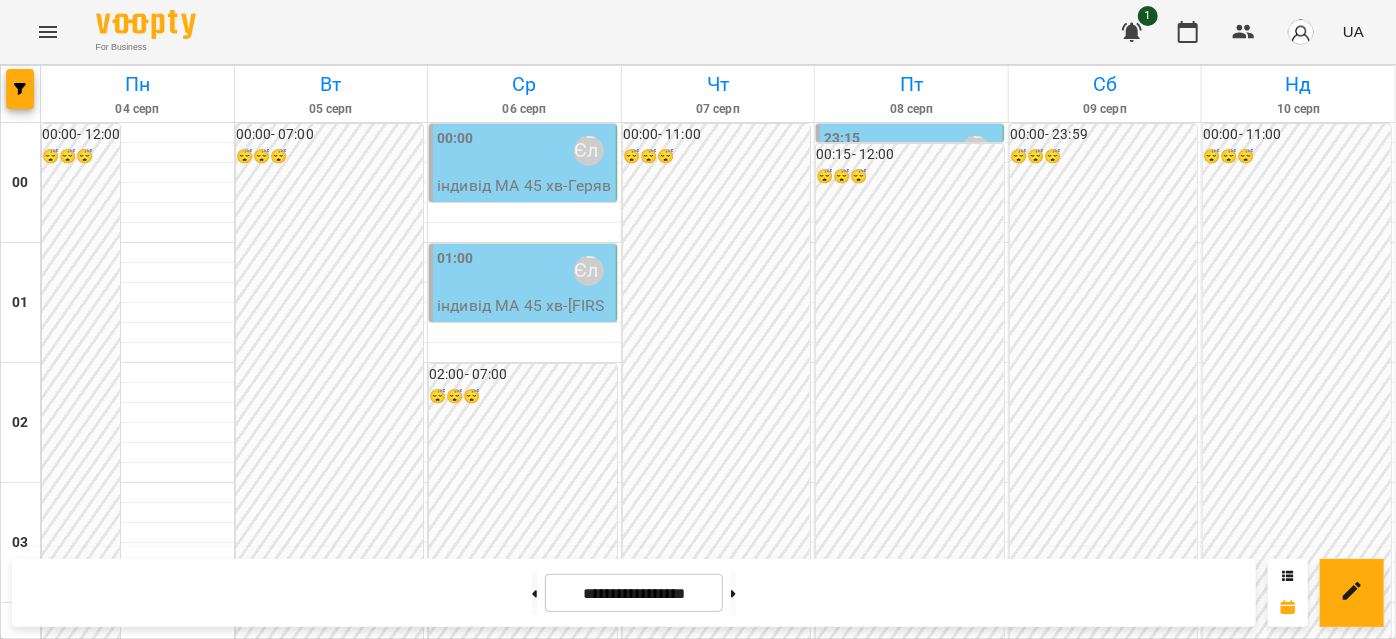 scroll, scrollTop: 2089, scrollLeft: 0, axis: vertical 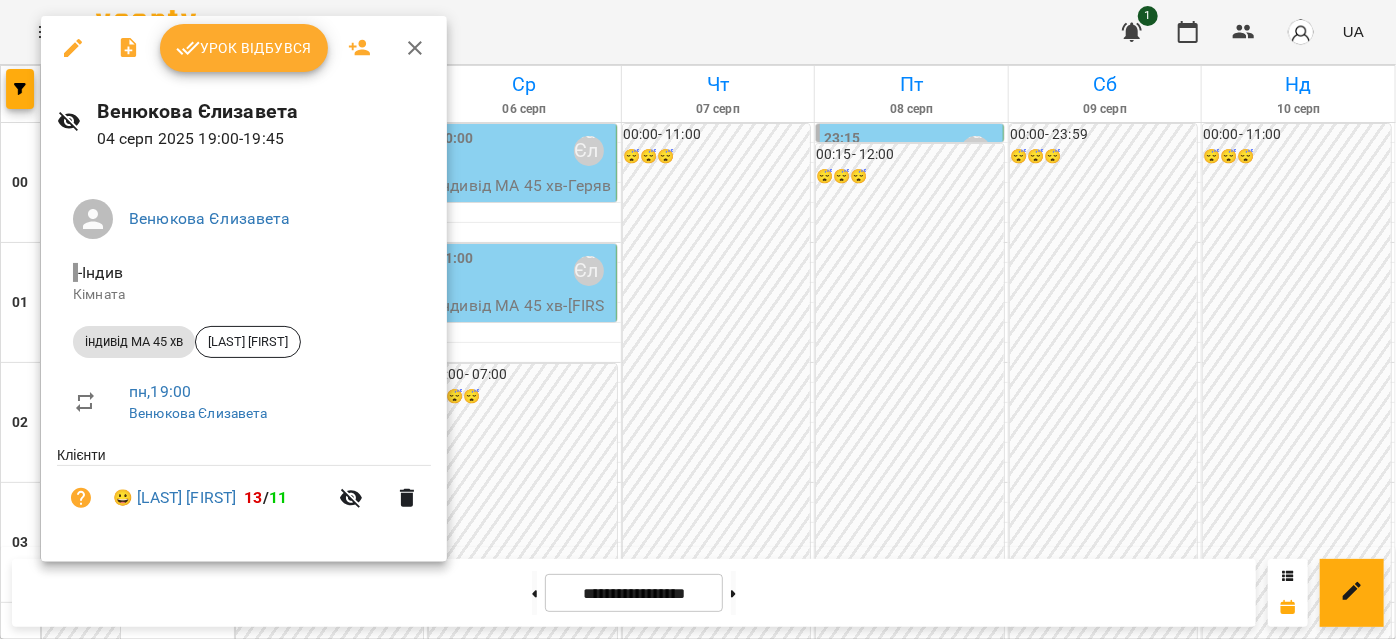 click 